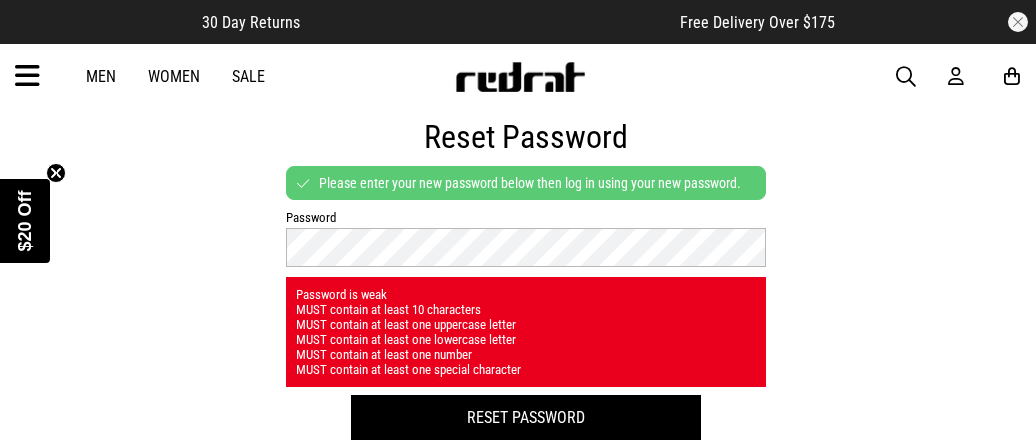 scroll, scrollTop: 0, scrollLeft: 0, axis: both 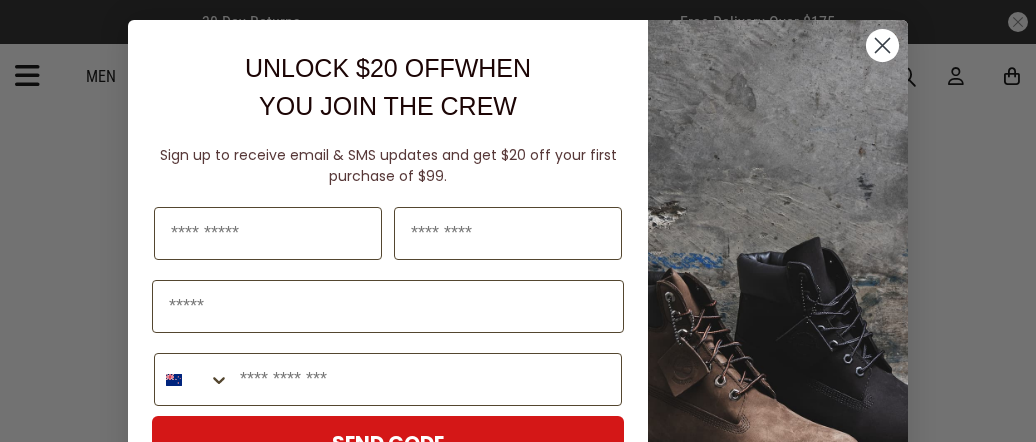 click 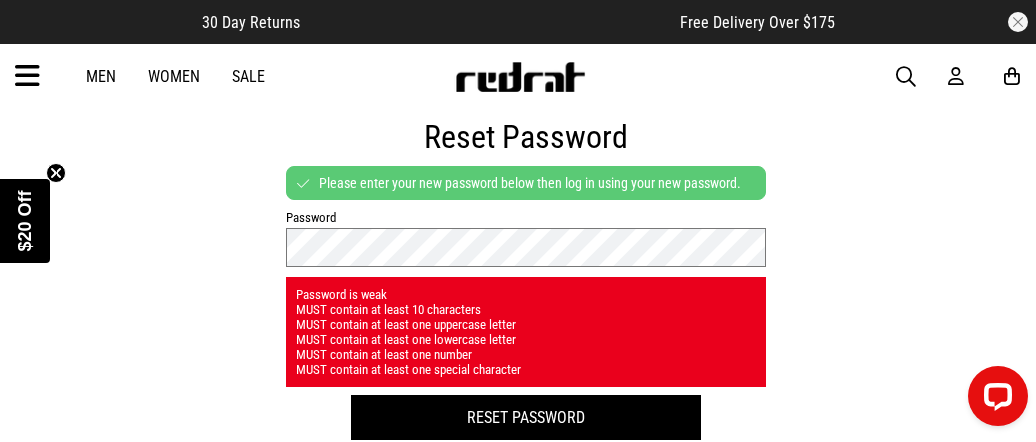 scroll, scrollTop: 0, scrollLeft: 0, axis: both 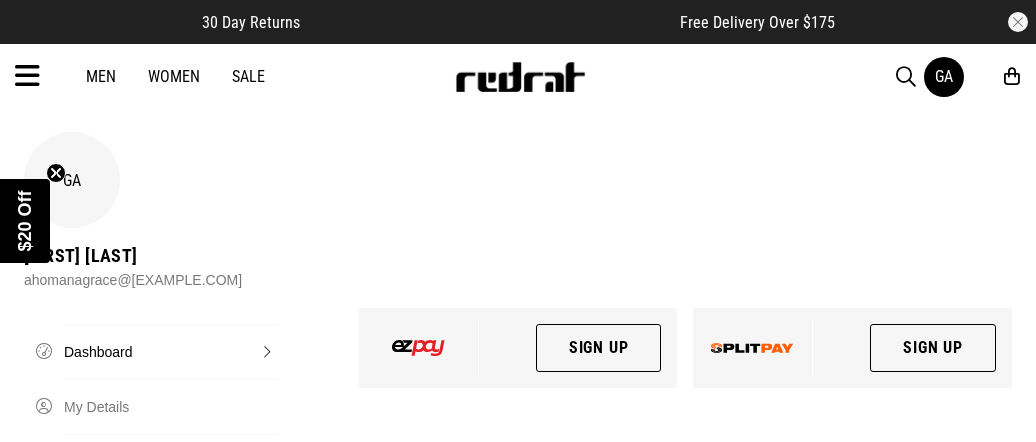 click on "Sign Up" at bounding box center [933, 348] 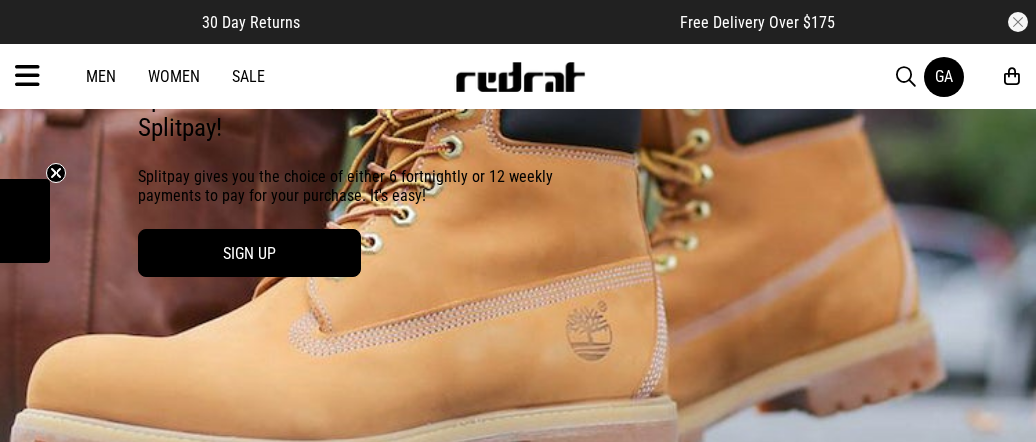 scroll, scrollTop: 296, scrollLeft: 0, axis: vertical 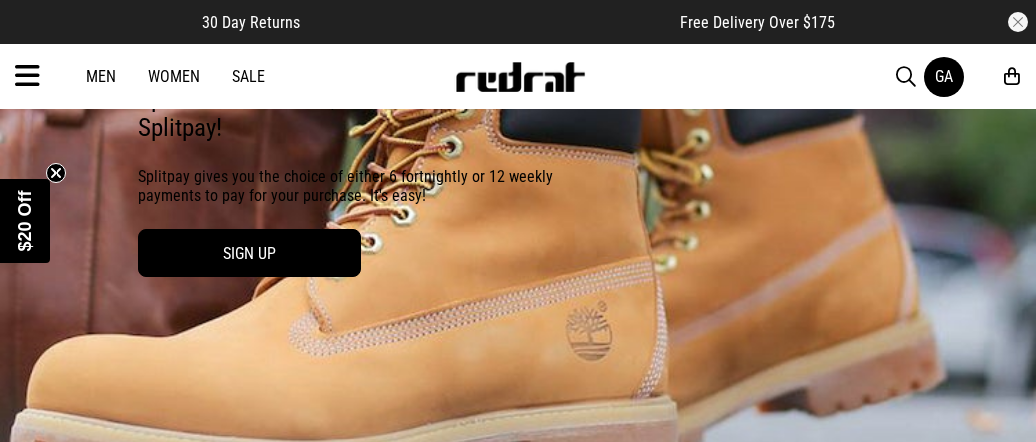 click on "SIGN UP" at bounding box center [249, 253] 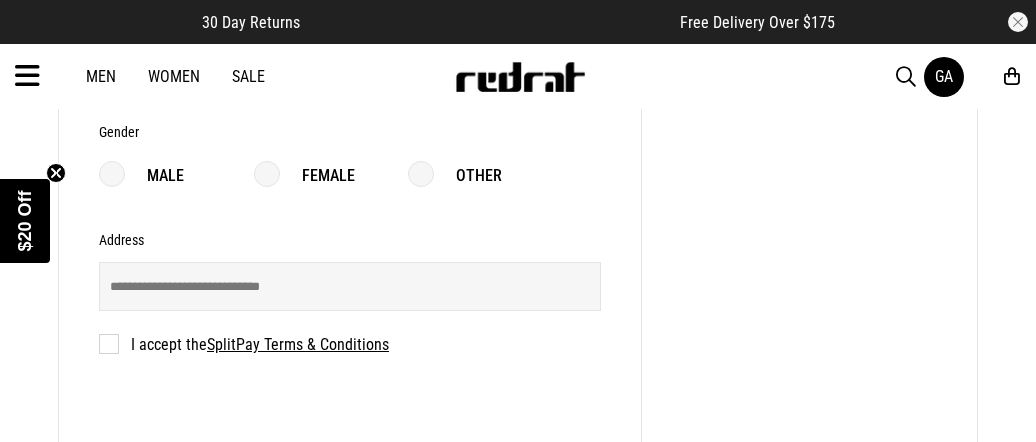 scroll, scrollTop: 785, scrollLeft: 0, axis: vertical 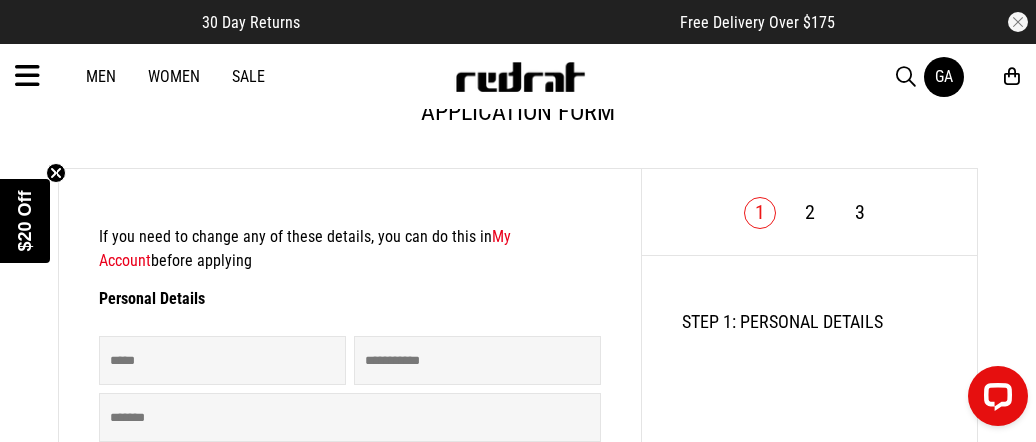 click on "My Account" at bounding box center [305, 248] 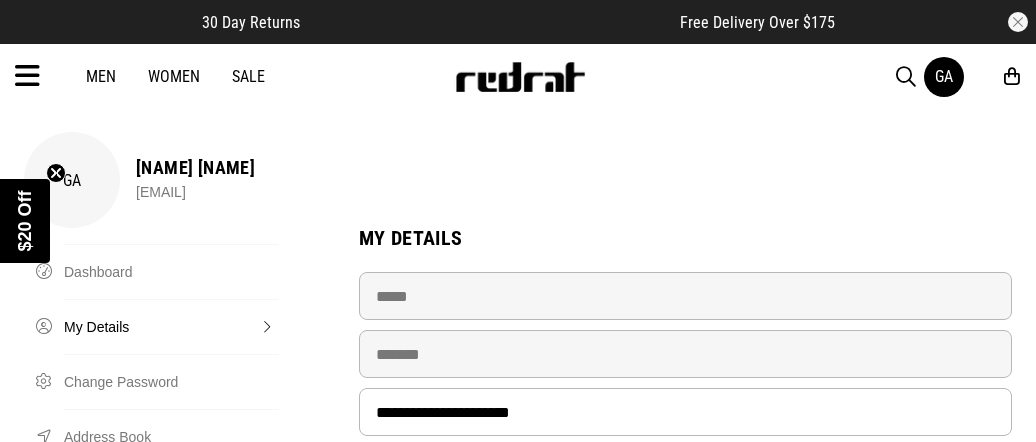 scroll, scrollTop: 158, scrollLeft: 0, axis: vertical 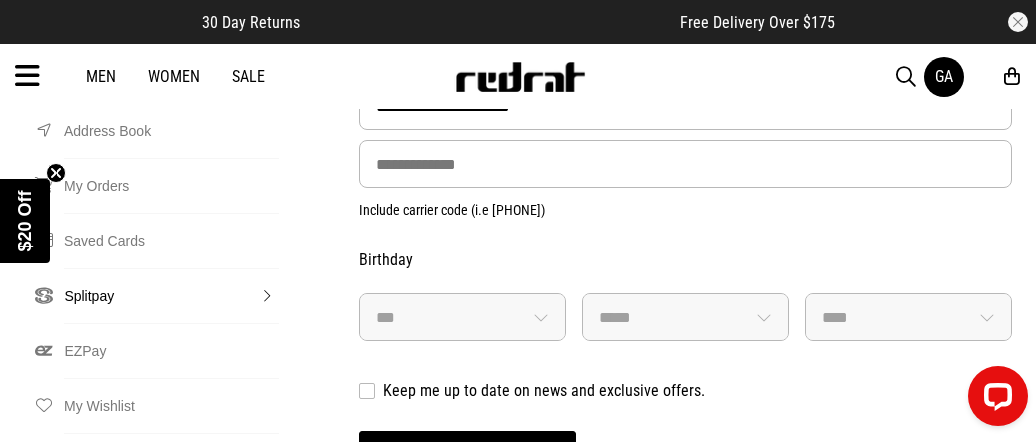 click on "Splitpay" at bounding box center [171, 295] 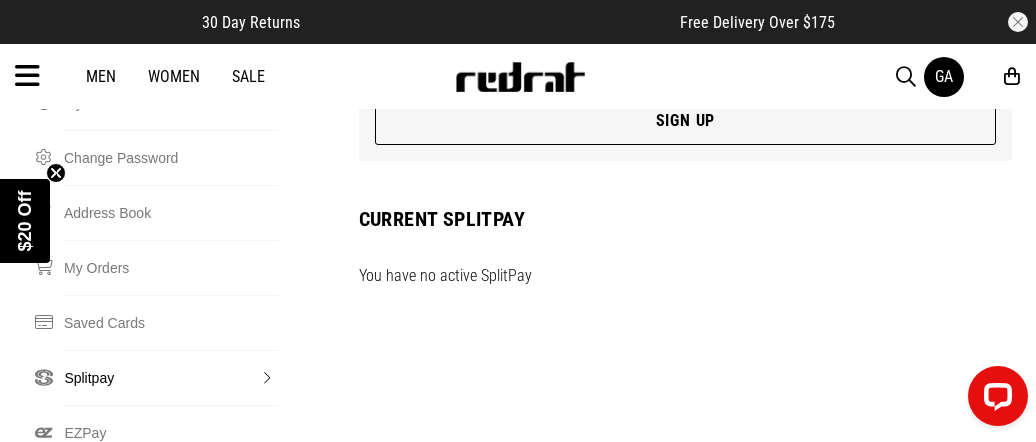 scroll, scrollTop: 51, scrollLeft: 0, axis: vertical 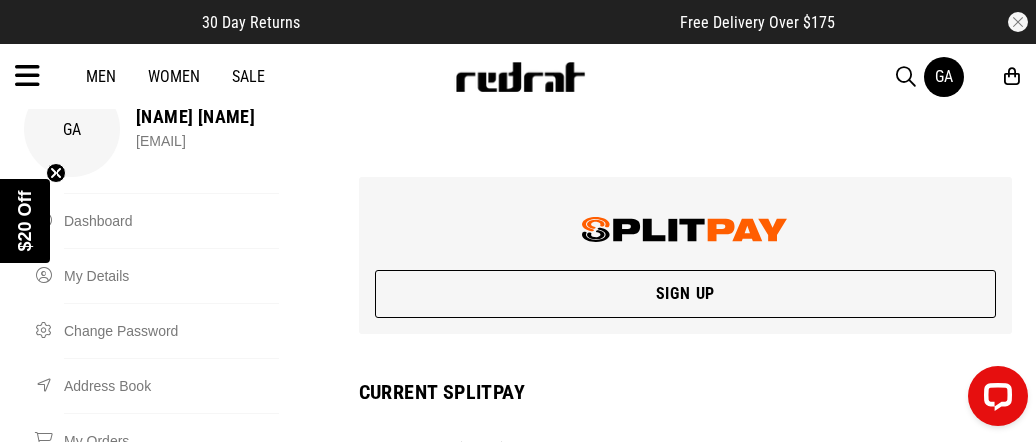 click on "Sign Up" at bounding box center (685, 294) 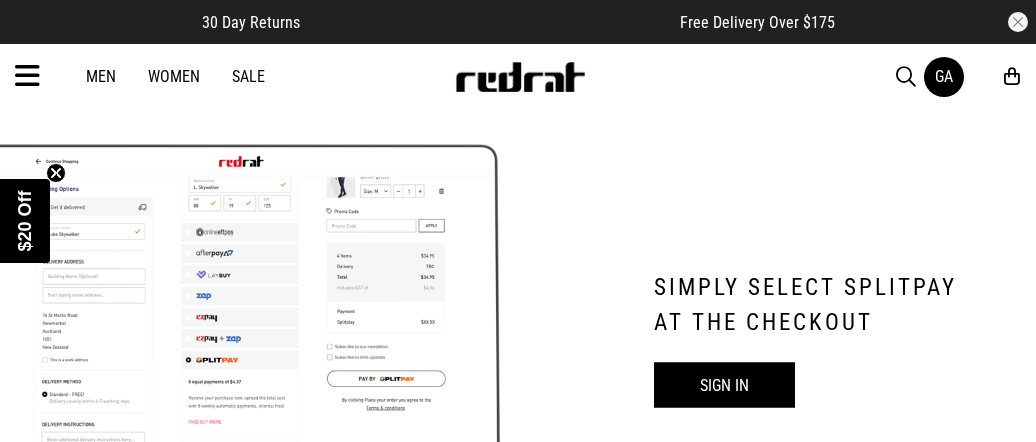 scroll, scrollTop: 1359, scrollLeft: 0, axis: vertical 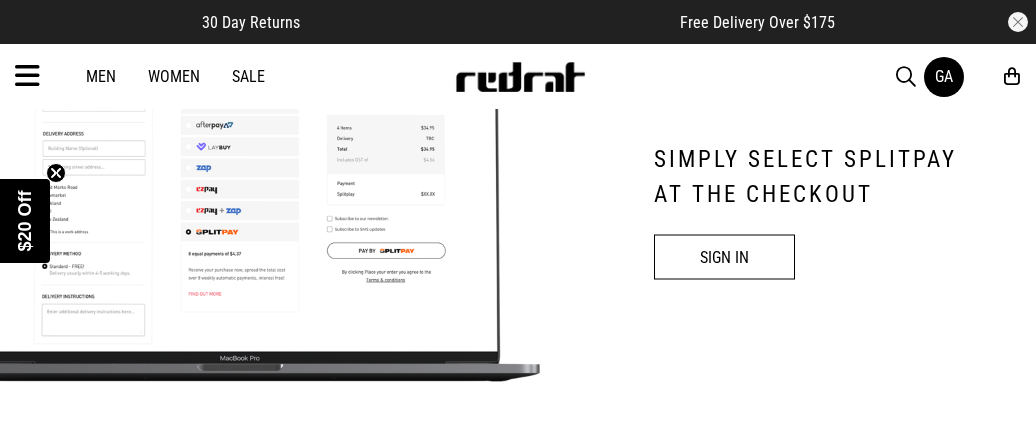 click on "SIGN IN" at bounding box center (724, 256) 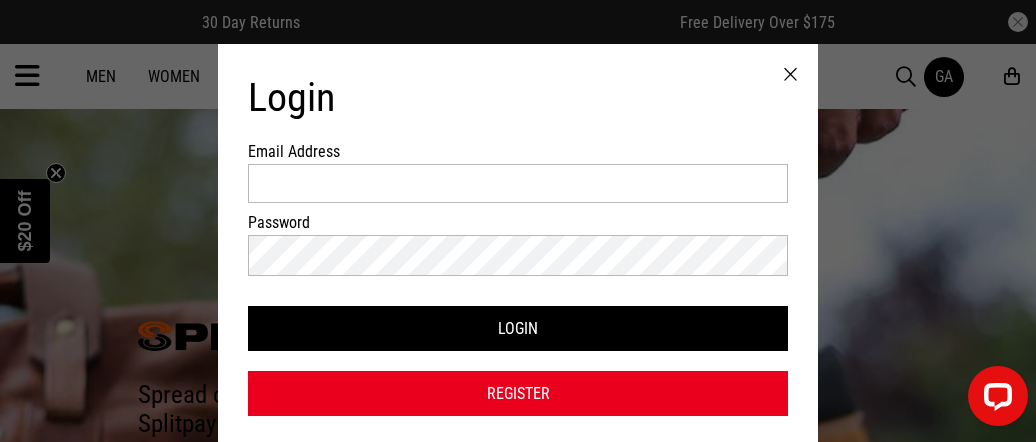 scroll, scrollTop: 0, scrollLeft: 0, axis: both 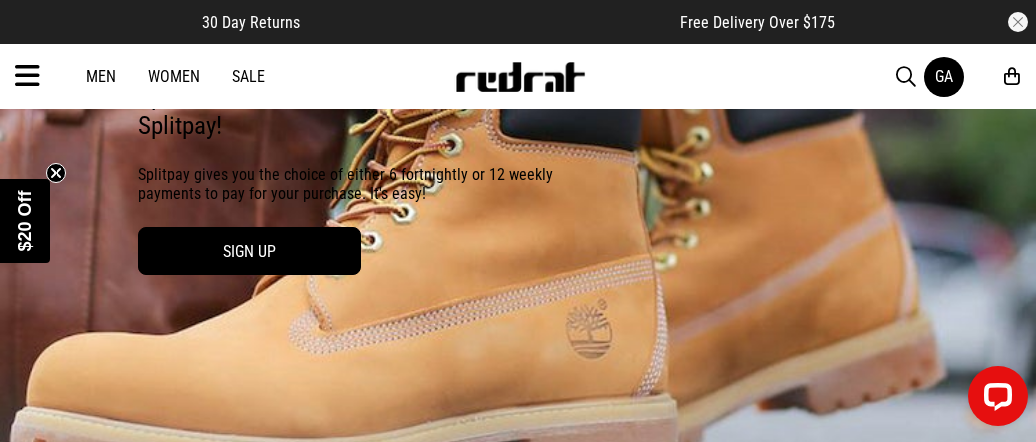 click on "SIGN UP" at bounding box center [249, 251] 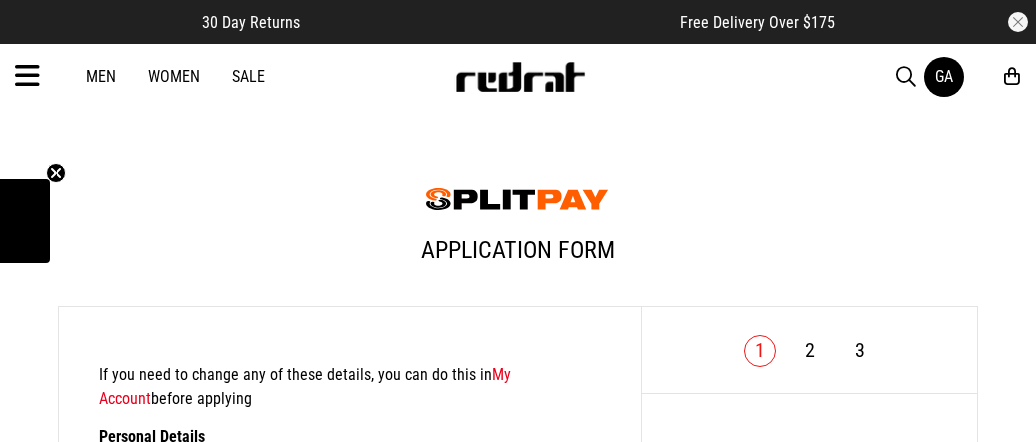scroll, scrollTop: 311, scrollLeft: 0, axis: vertical 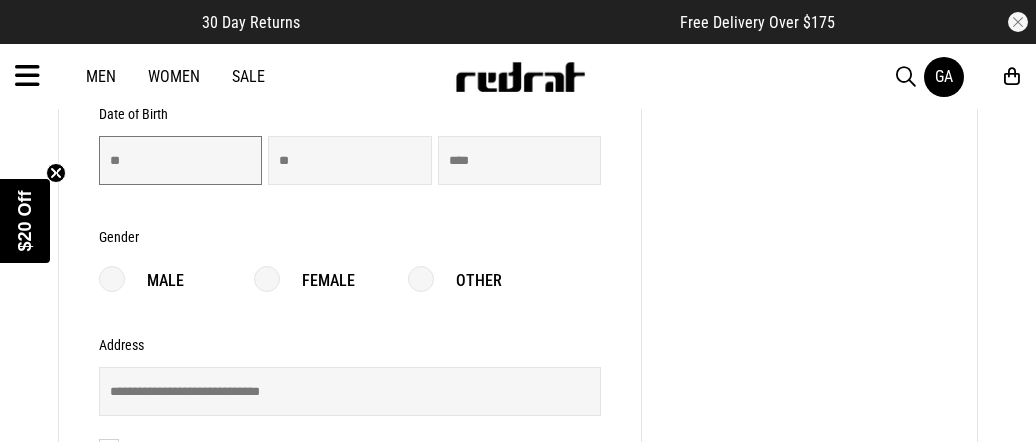 click at bounding box center (180, 160) 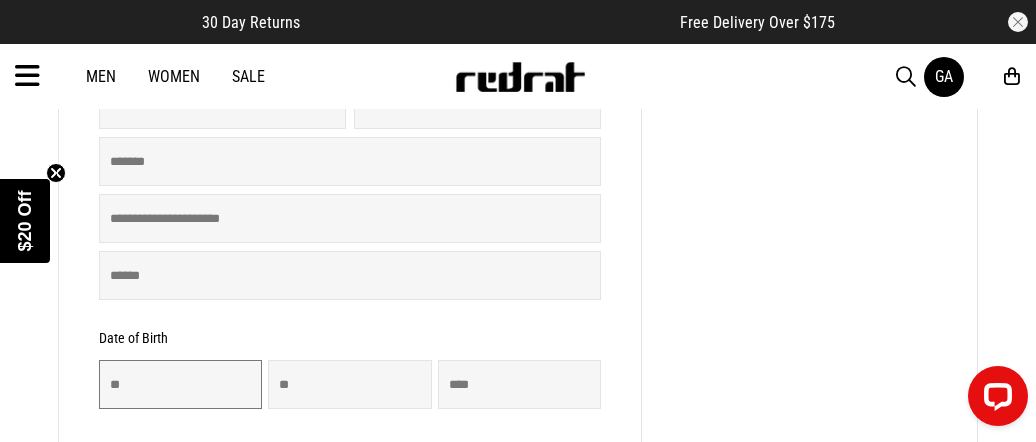 scroll, scrollTop: 228, scrollLeft: 0, axis: vertical 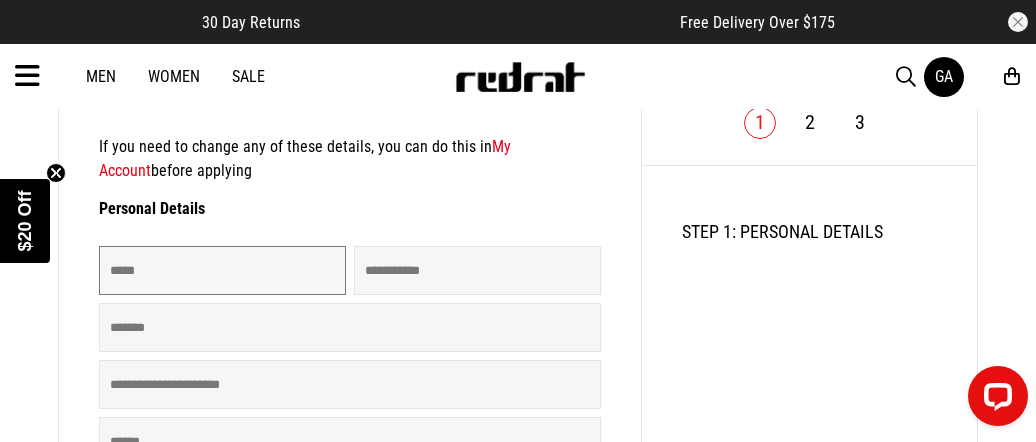 click on "*****" at bounding box center (222, 270) 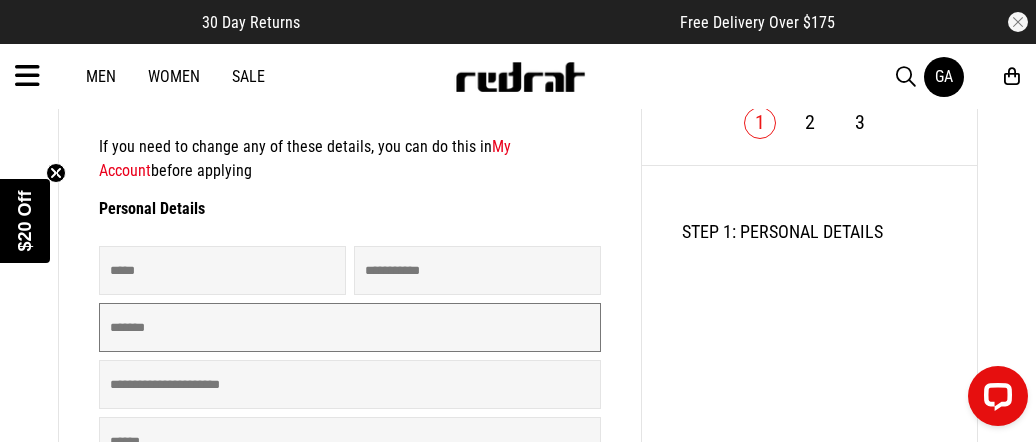 click on "*******" at bounding box center [350, 327] 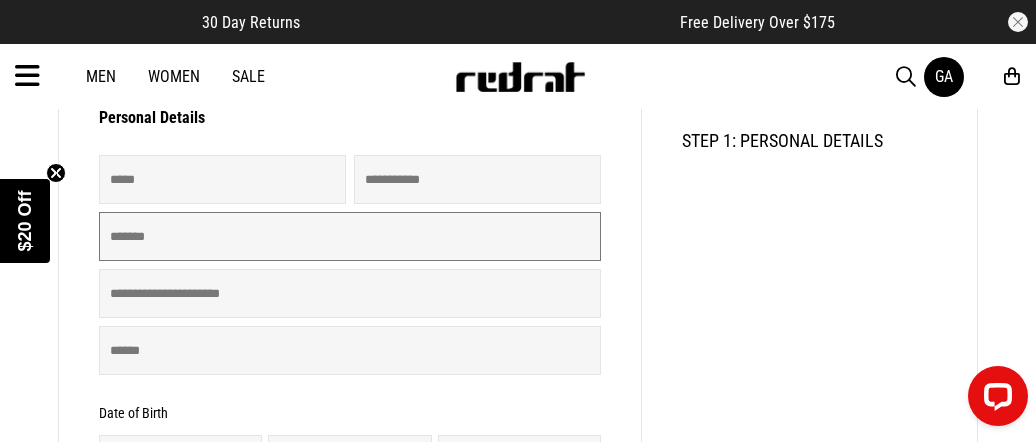 scroll, scrollTop: 409, scrollLeft: 0, axis: vertical 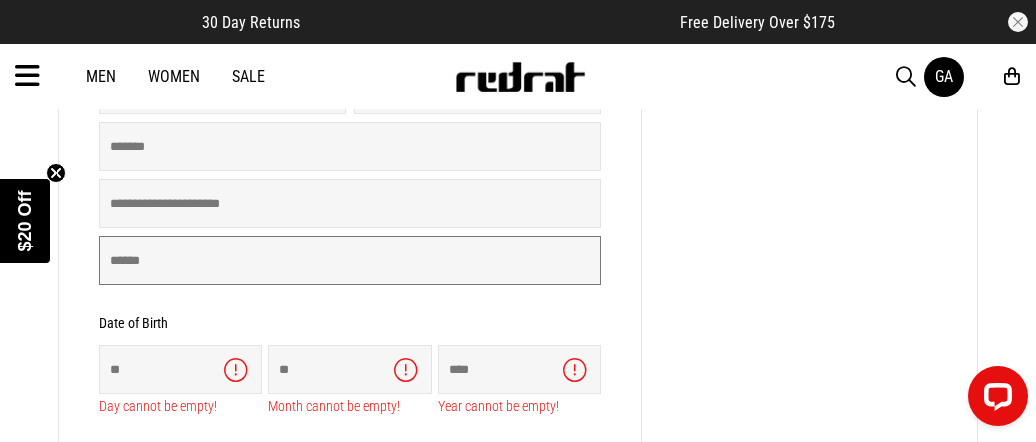 click at bounding box center (350, 260) 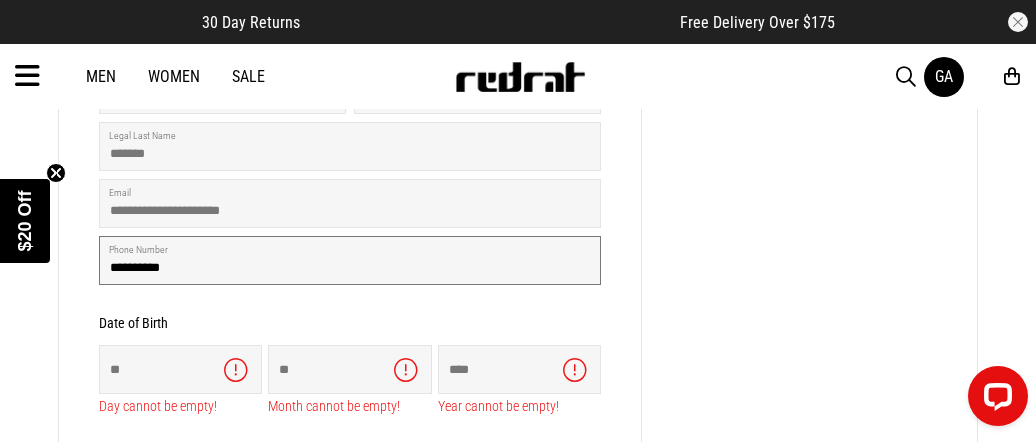 type on "**********" 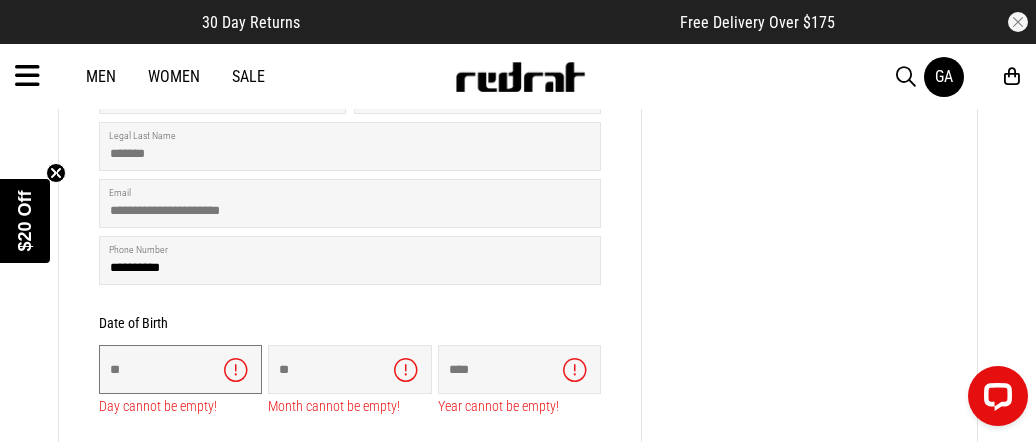 click at bounding box center [180, 369] 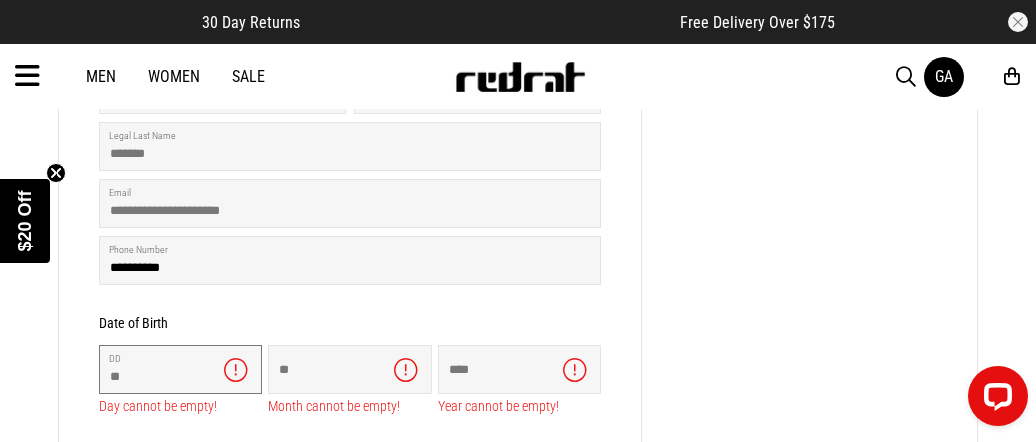 type on "**" 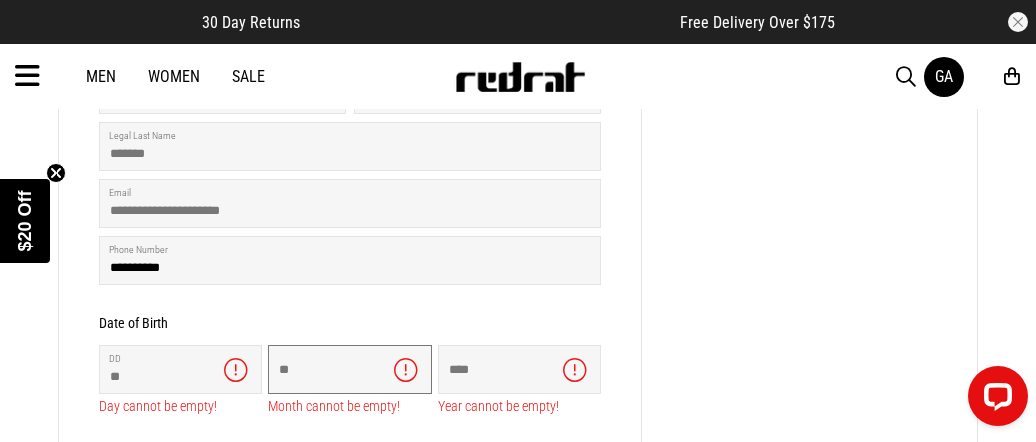 click at bounding box center [349, 369] 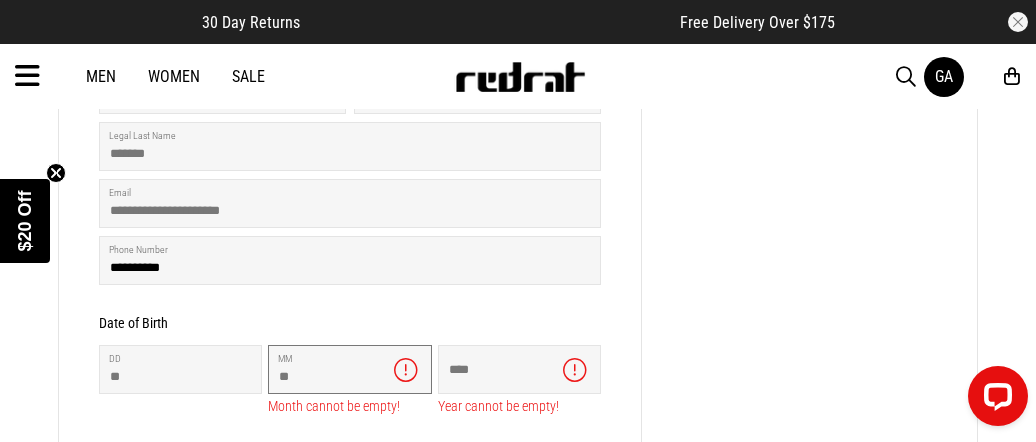 type on "**" 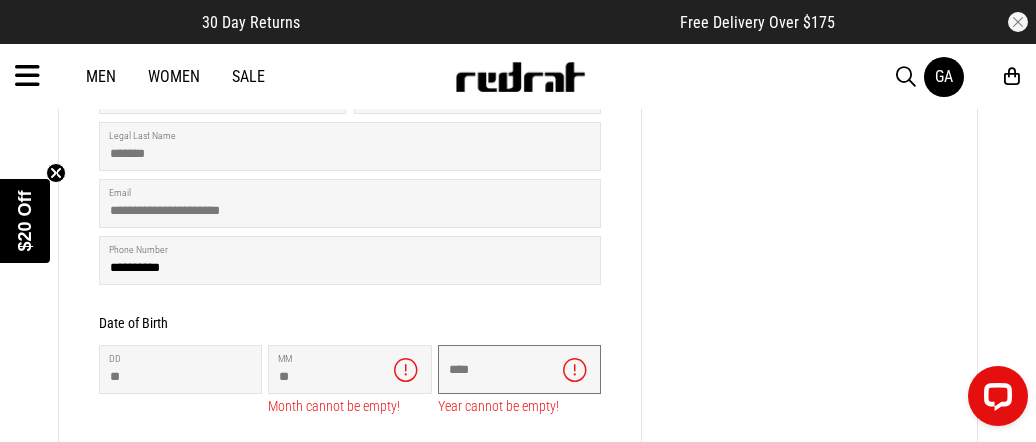 click at bounding box center (519, 369) 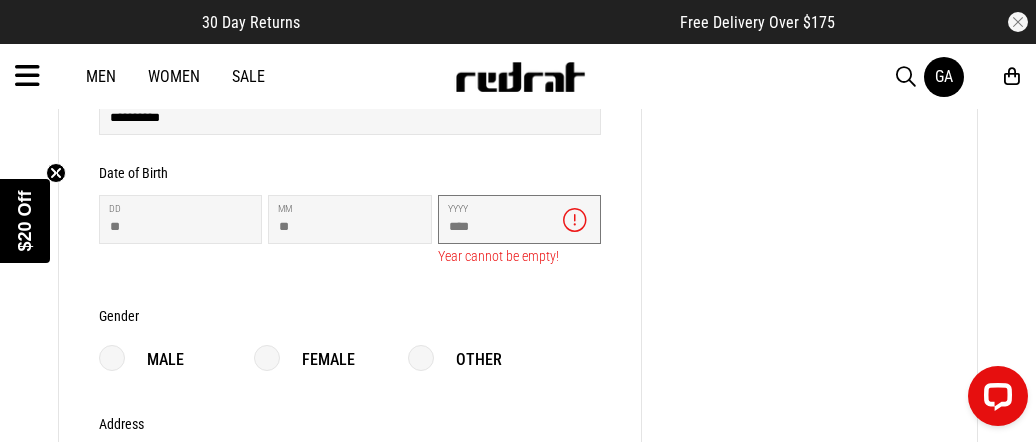 scroll, scrollTop: 707, scrollLeft: 0, axis: vertical 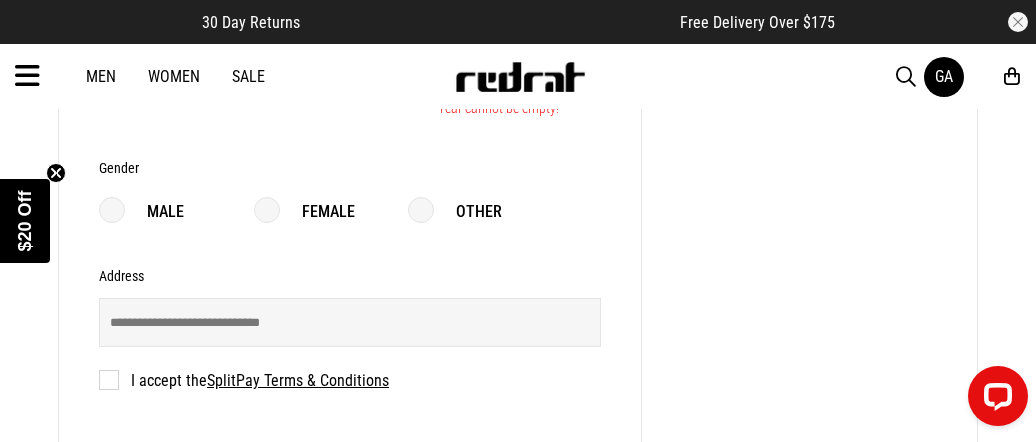 type on "****" 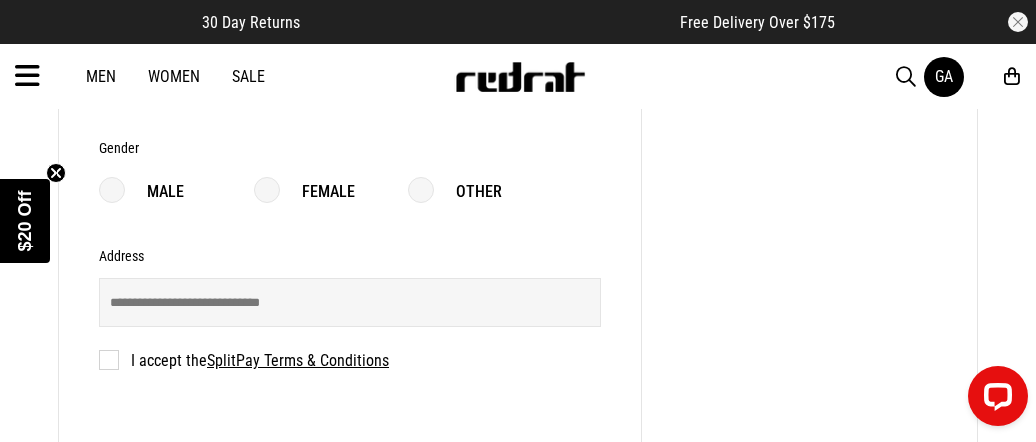 click on "Female" at bounding box center (304, 192) 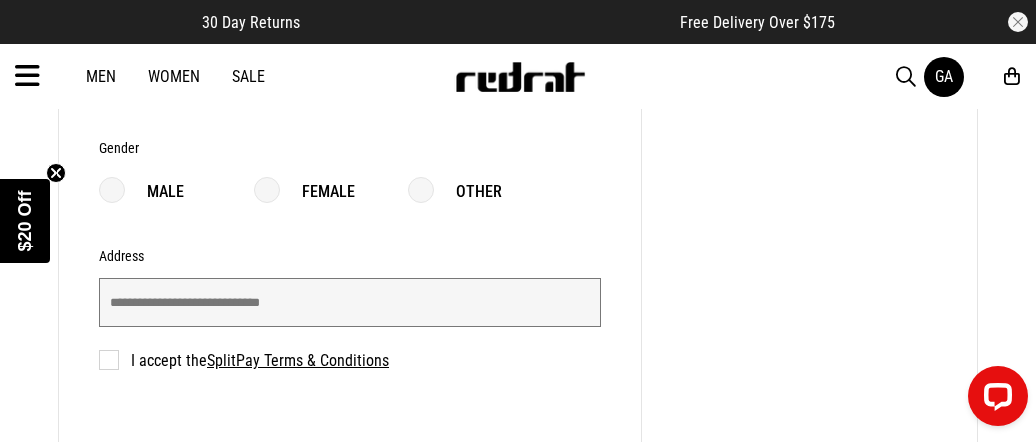 click at bounding box center (350, 302) 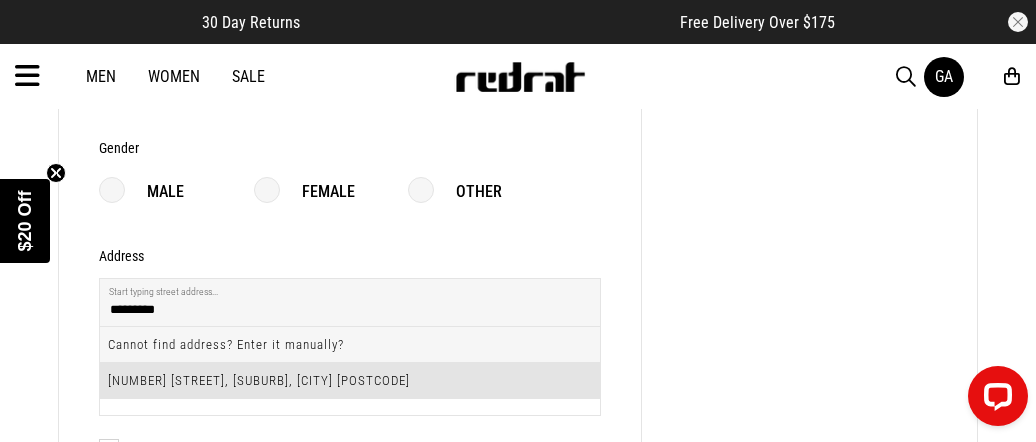 click on "52A Parau Street, Mount Roskill, Auckland 1041" at bounding box center (350, 380) 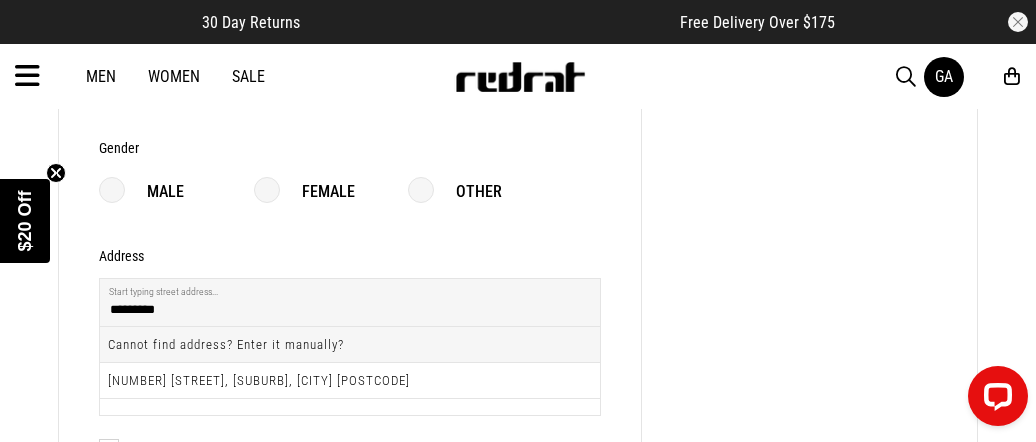 type on "**********" 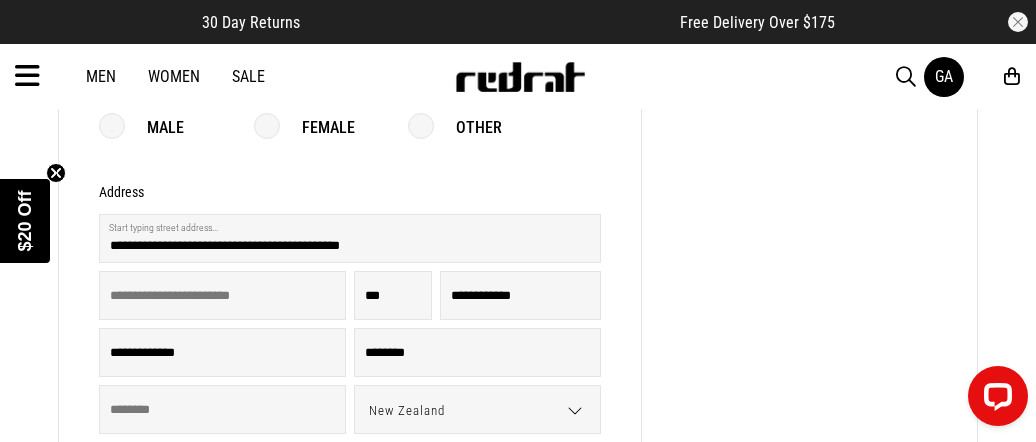 scroll, scrollTop: 896, scrollLeft: 0, axis: vertical 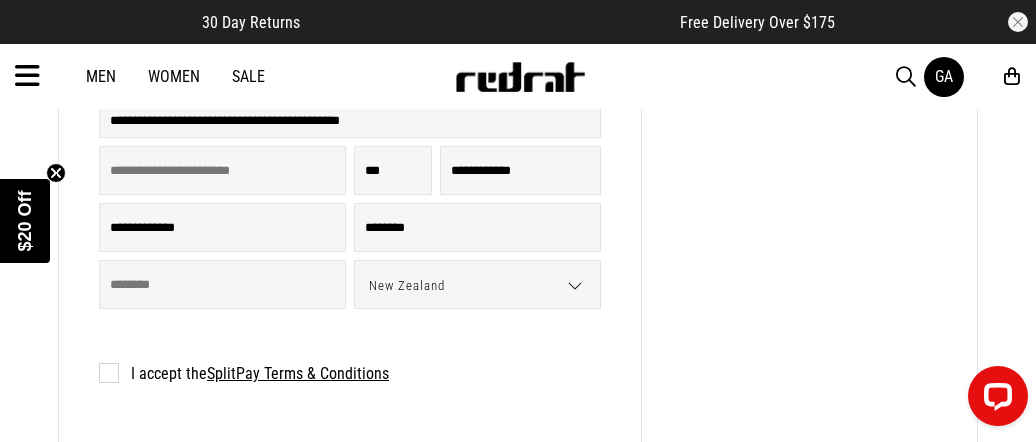 click on "I accept the  SplitPay Terms & Conditions" at bounding box center [244, 373] 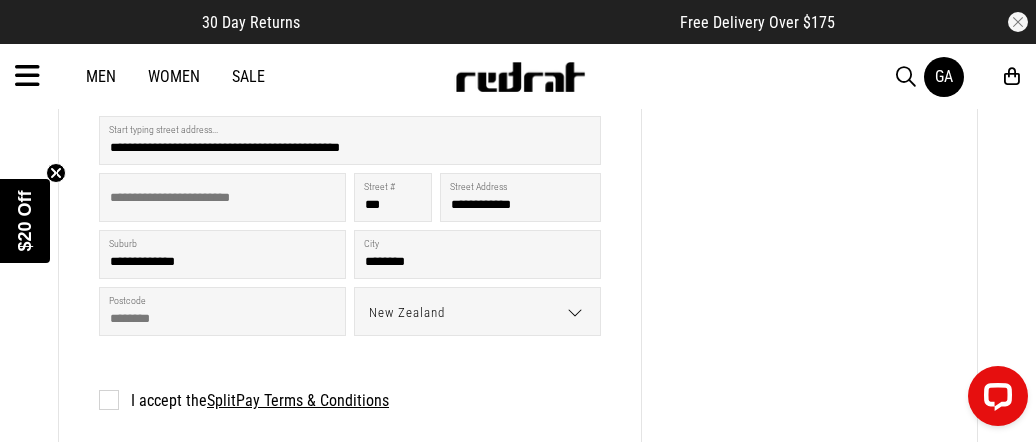 scroll, scrollTop: 1015, scrollLeft: 0, axis: vertical 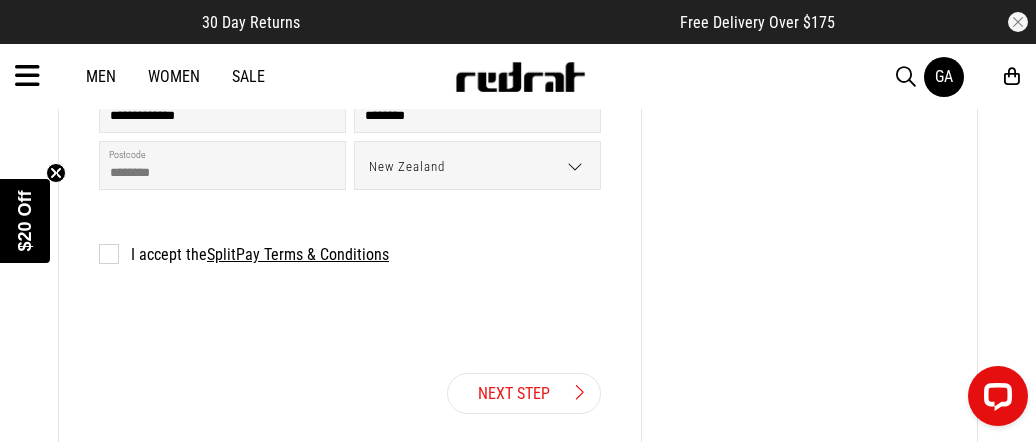click on "Next Step" at bounding box center (524, 393) 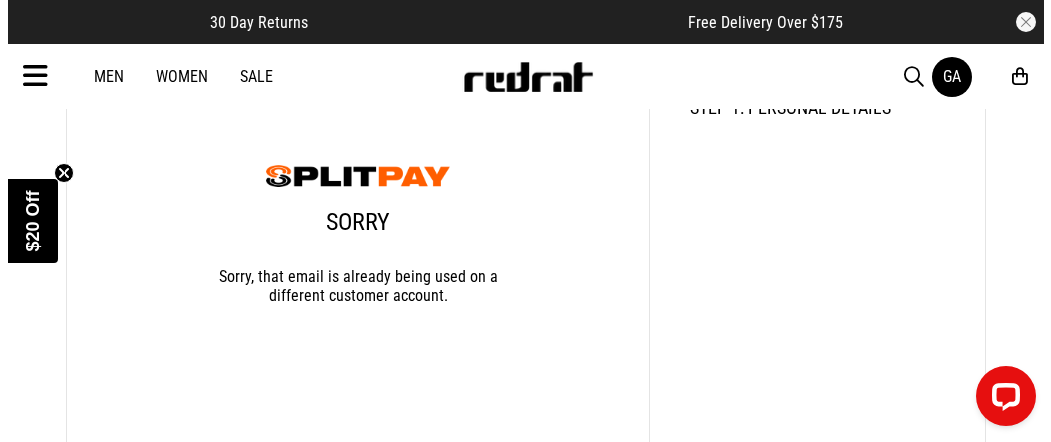 scroll, scrollTop: 356, scrollLeft: 0, axis: vertical 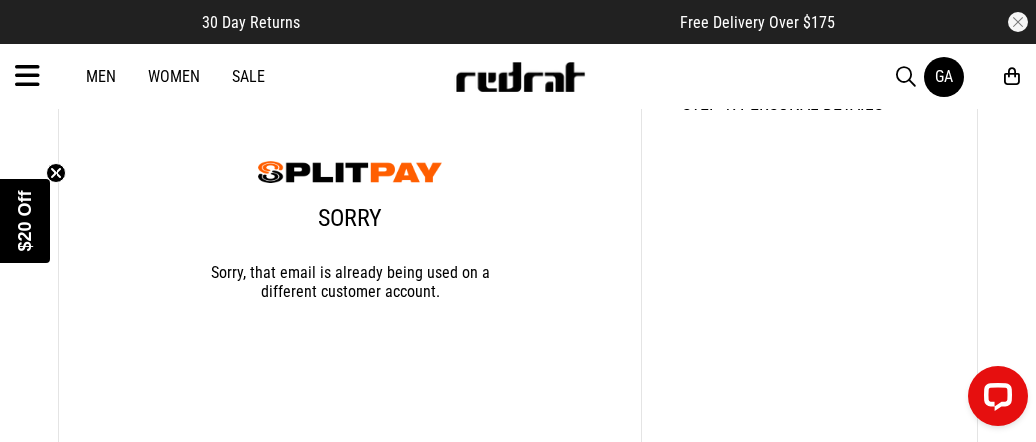 click on "GA" at bounding box center [944, 76] 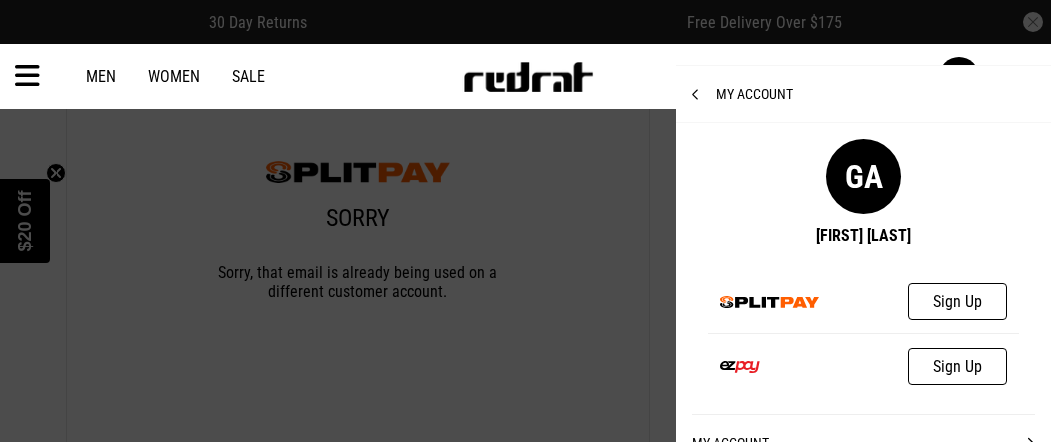 click on "Sign Up" at bounding box center [957, 301] 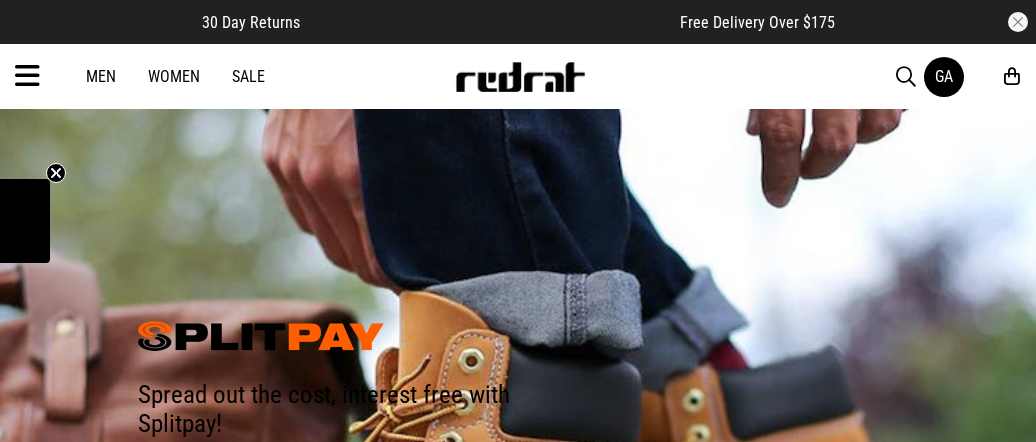 scroll, scrollTop: 239, scrollLeft: 0, axis: vertical 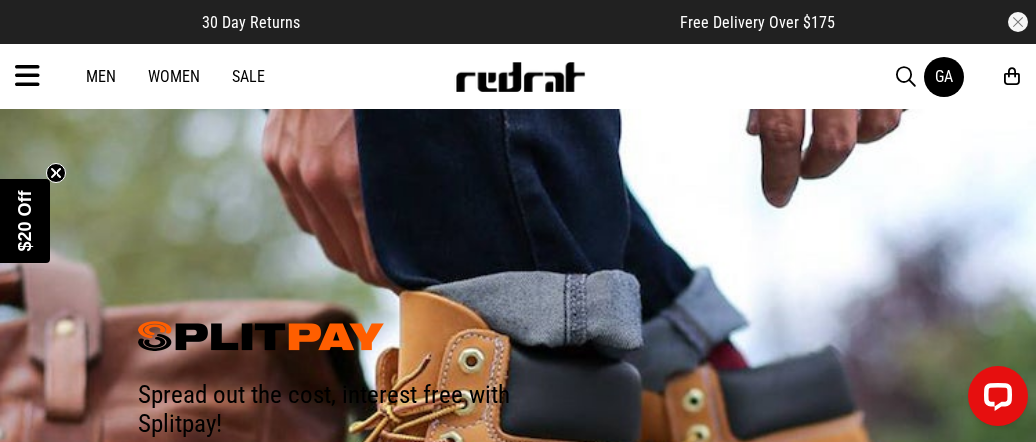 click on "Women" at bounding box center (174, 76) 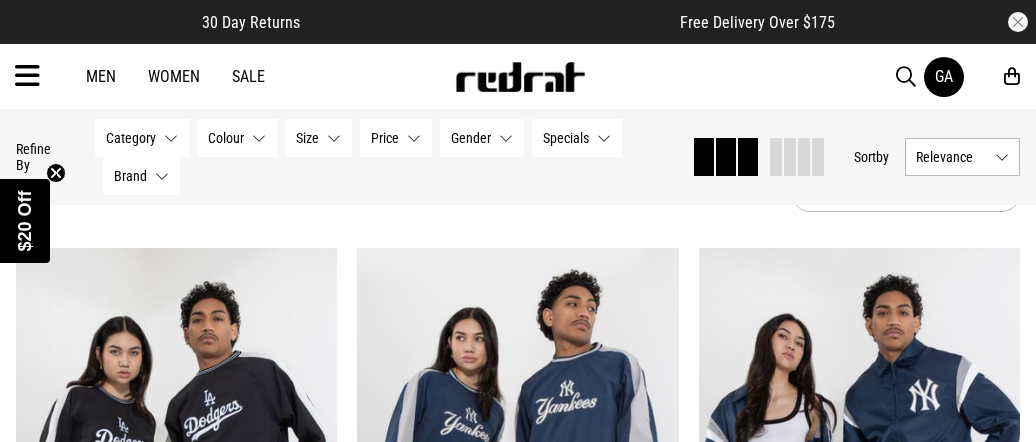 scroll, scrollTop: 130, scrollLeft: 0, axis: vertical 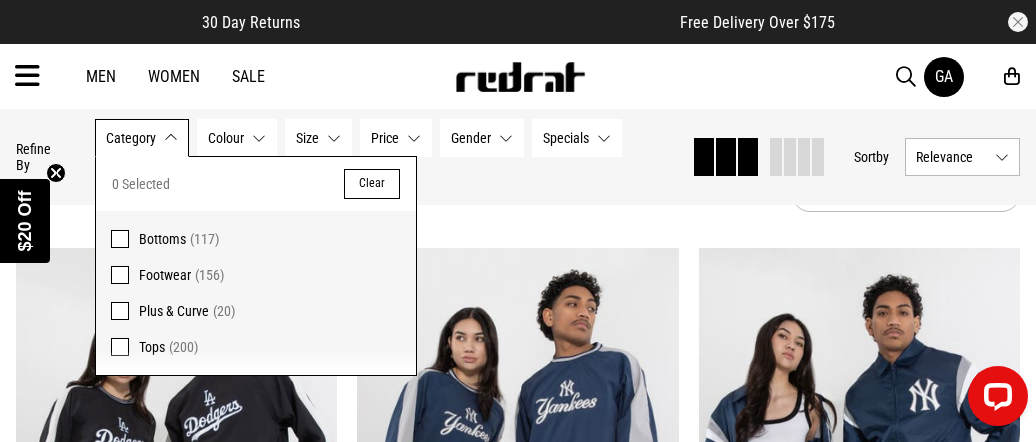 click on "Plus & Curve" at bounding box center (174, 311) 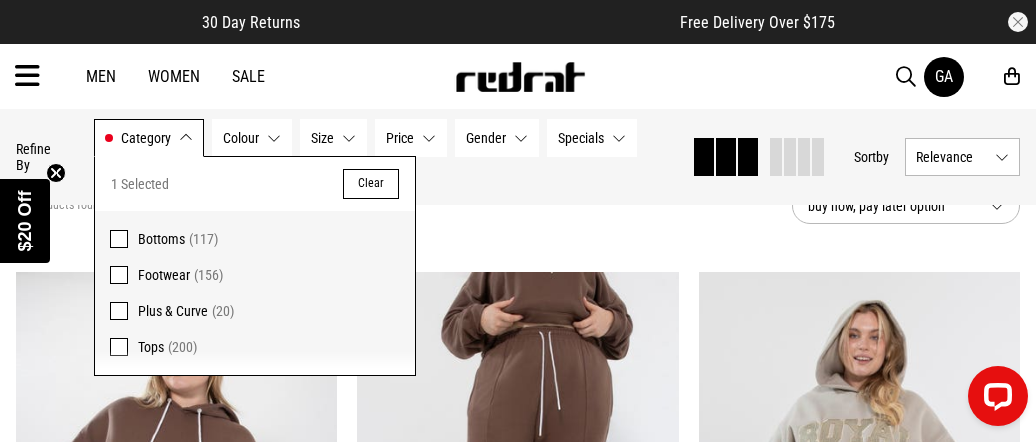 scroll, scrollTop: 252, scrollLeft: 0, axis: vertical 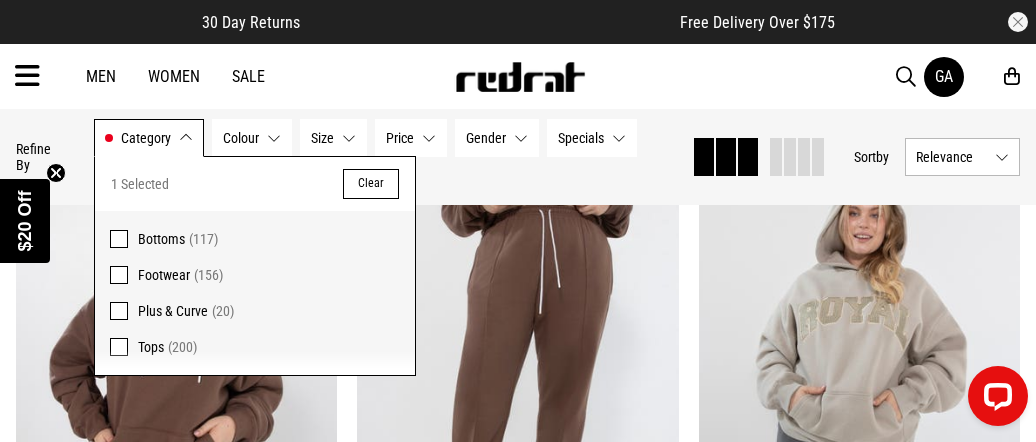 click on "Category  Plus & Curve   Category  1 Selected  Clear  Bottoms (117) Footwear (156) Plus & Curve (20) Tops (200) Colour  None selected   Colour  0 Selected  Clear  Beige (2) Black (4) Blue (2) Brown (2) Green (1) Grey (2) Multi (1) Purple (3) White (3) Size  None selected   Size  0 Selected  Clear  3XL (9) 4XL (15) 5XL (12) XXXL (1) XXXXL (3) XXXXXL (2) Price  None selected   Price  0 Selected  Clear  $100 - $150 (1) $11 - $20 (1) $21 - $30 (6) $30 - $50 (7) $50 - $100 (5) Gender  None selected   Gender  0 Selected  Clear  Womens (20) Specials  None selected   Specials  0 Selected  Clear  30% Off - Selected Jackets (2) Brand  None selected   Brand  0 Selected  Clear  Royàl (14) Stryde (6)" at bounding box center [385, 157] 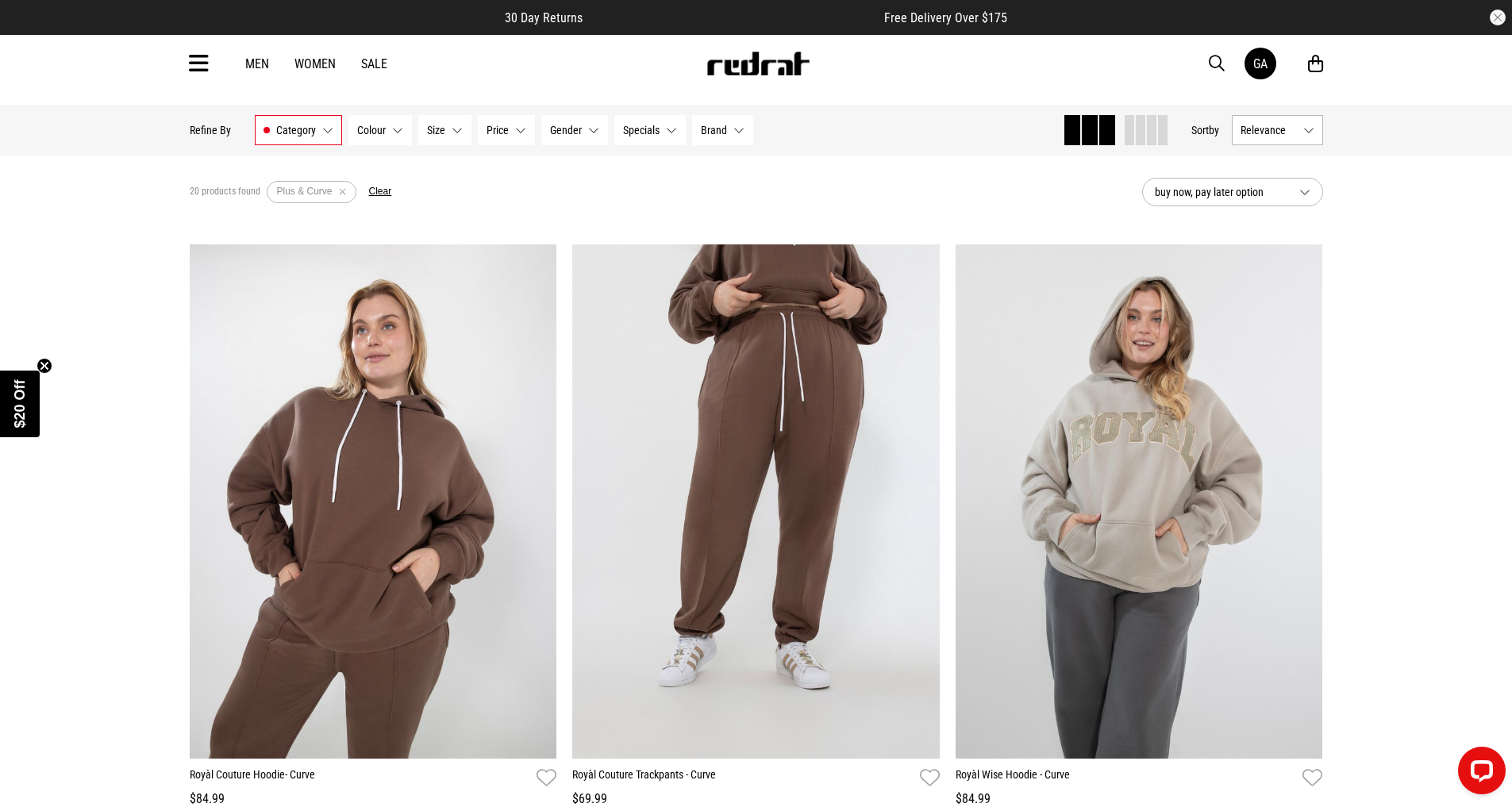 scroll, scrollTop: 0, scrollLeft: 0, axis: both 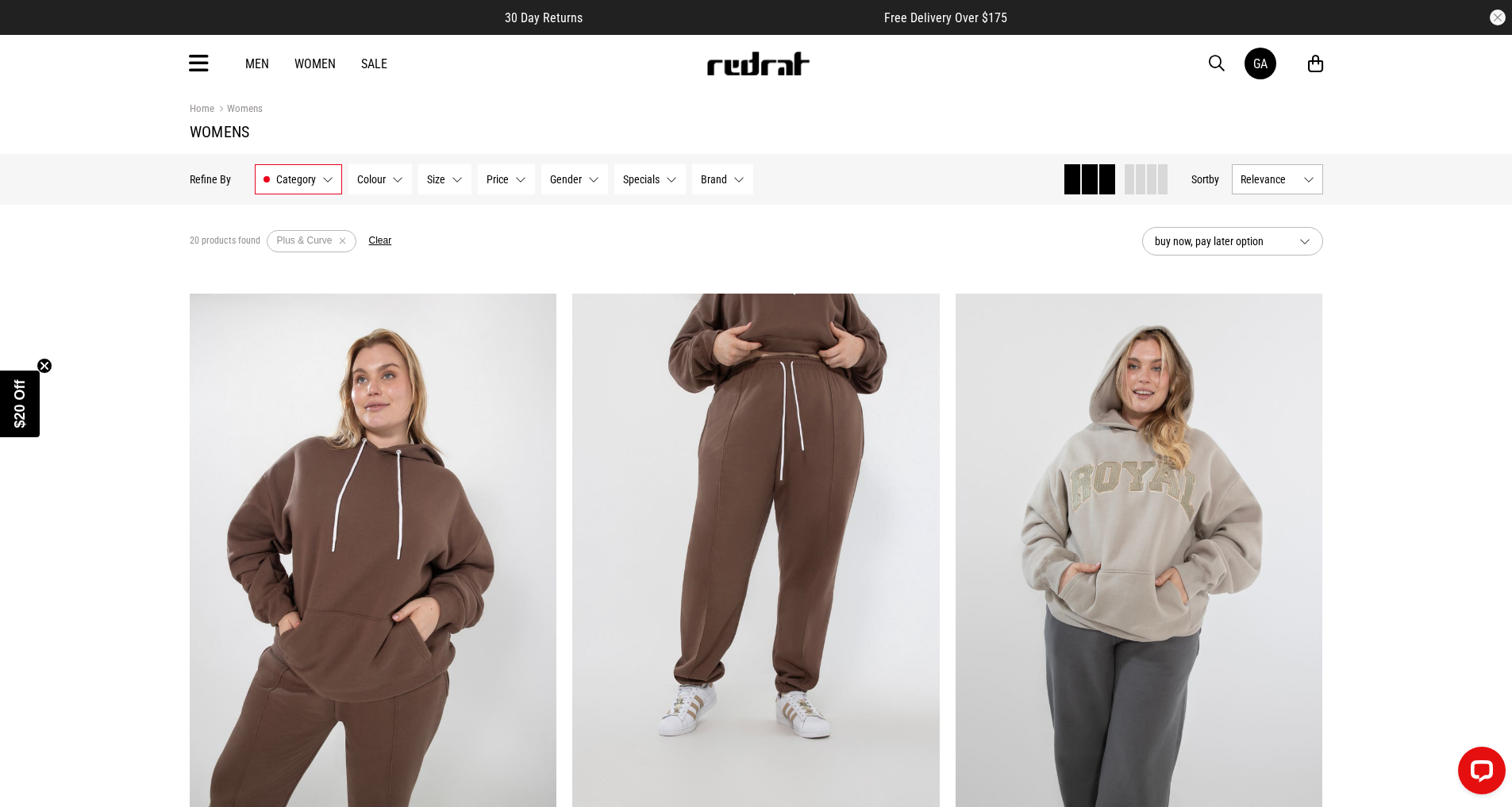 click at bounding box center [342, 241] 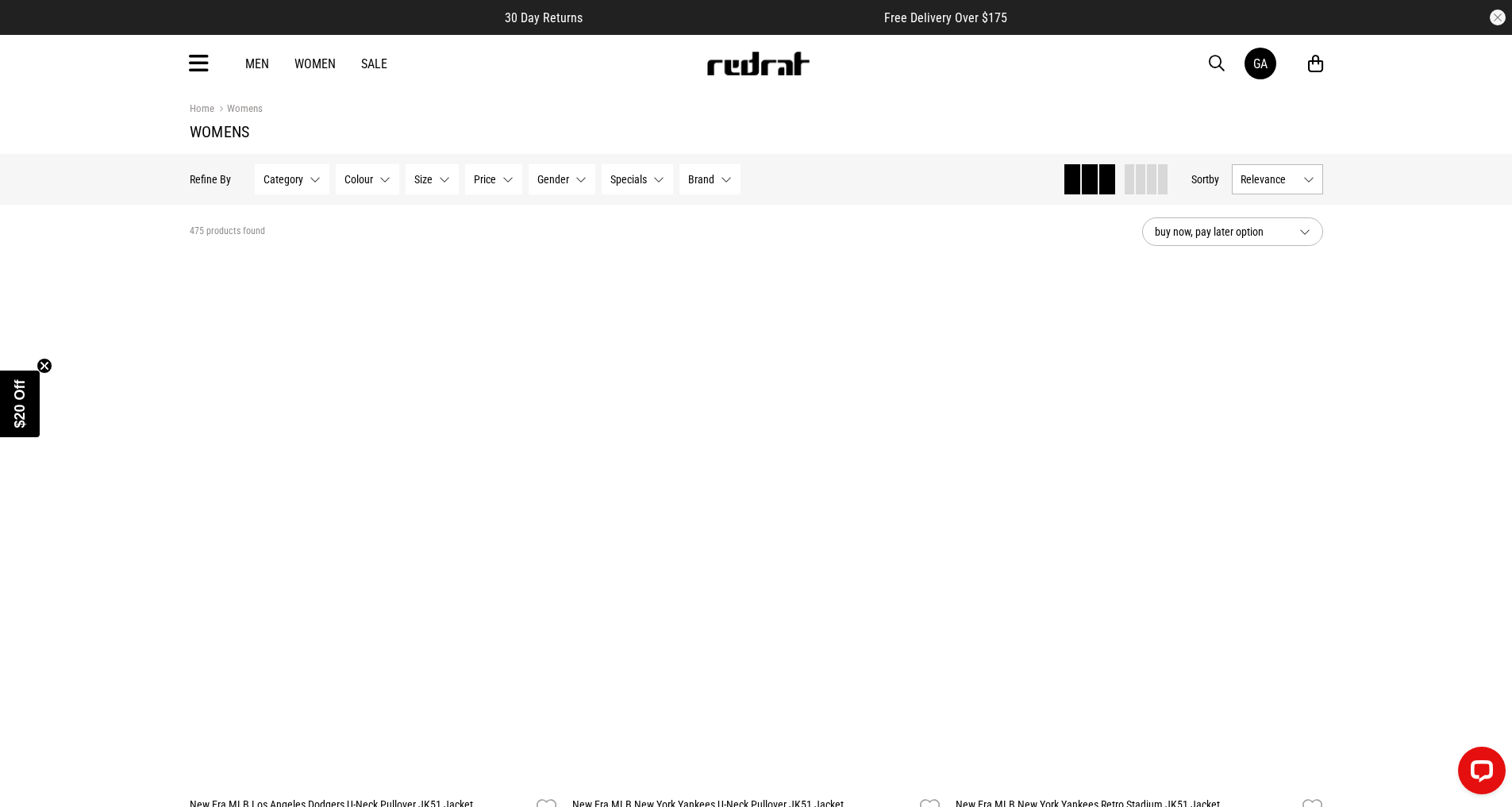 click on "475 products found      buy now, pay later option" at bounding box center (756, 232) 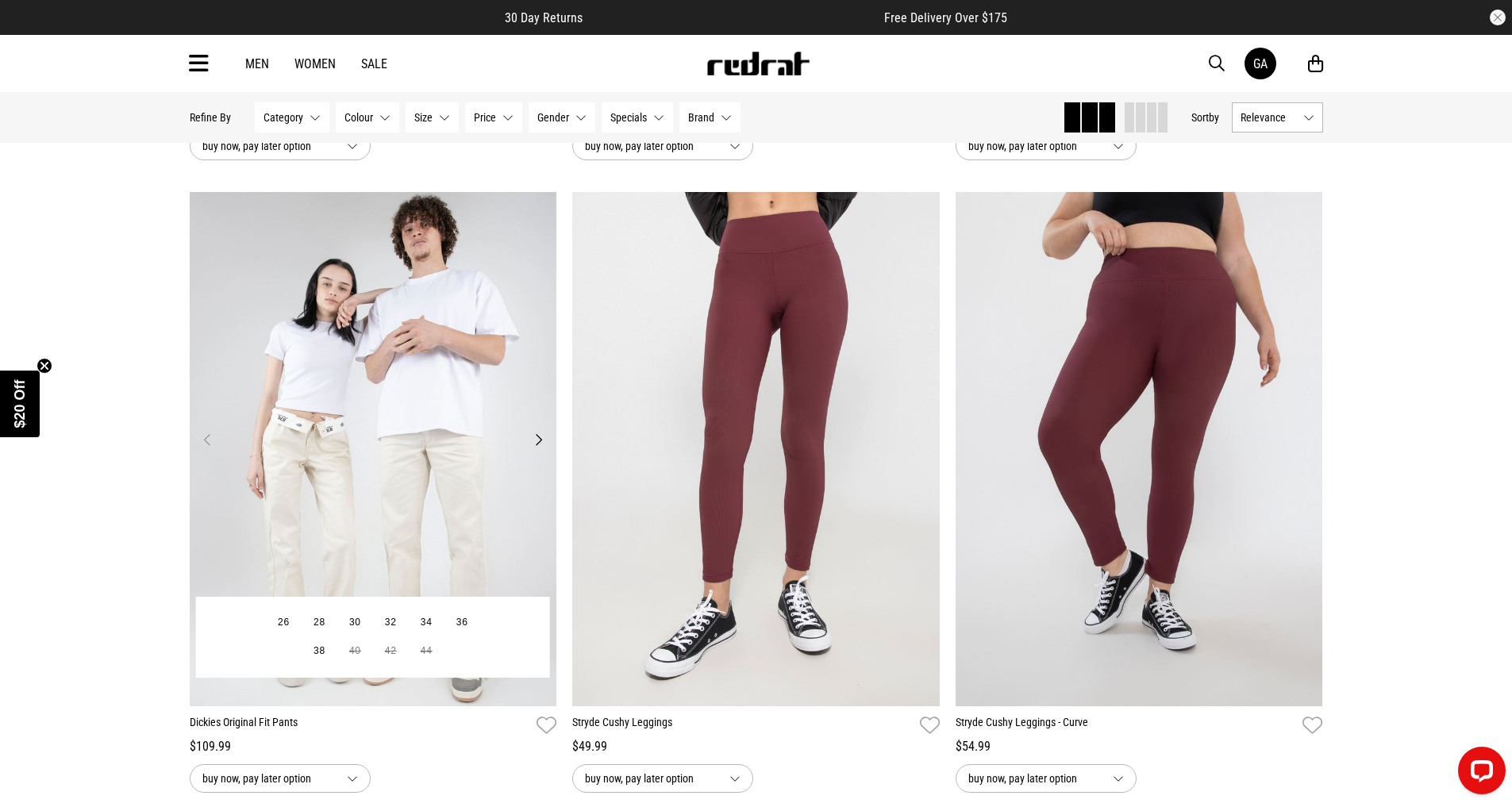 scroll, scrollTop: 2680, scrollLeft: 0, axis: vertical 